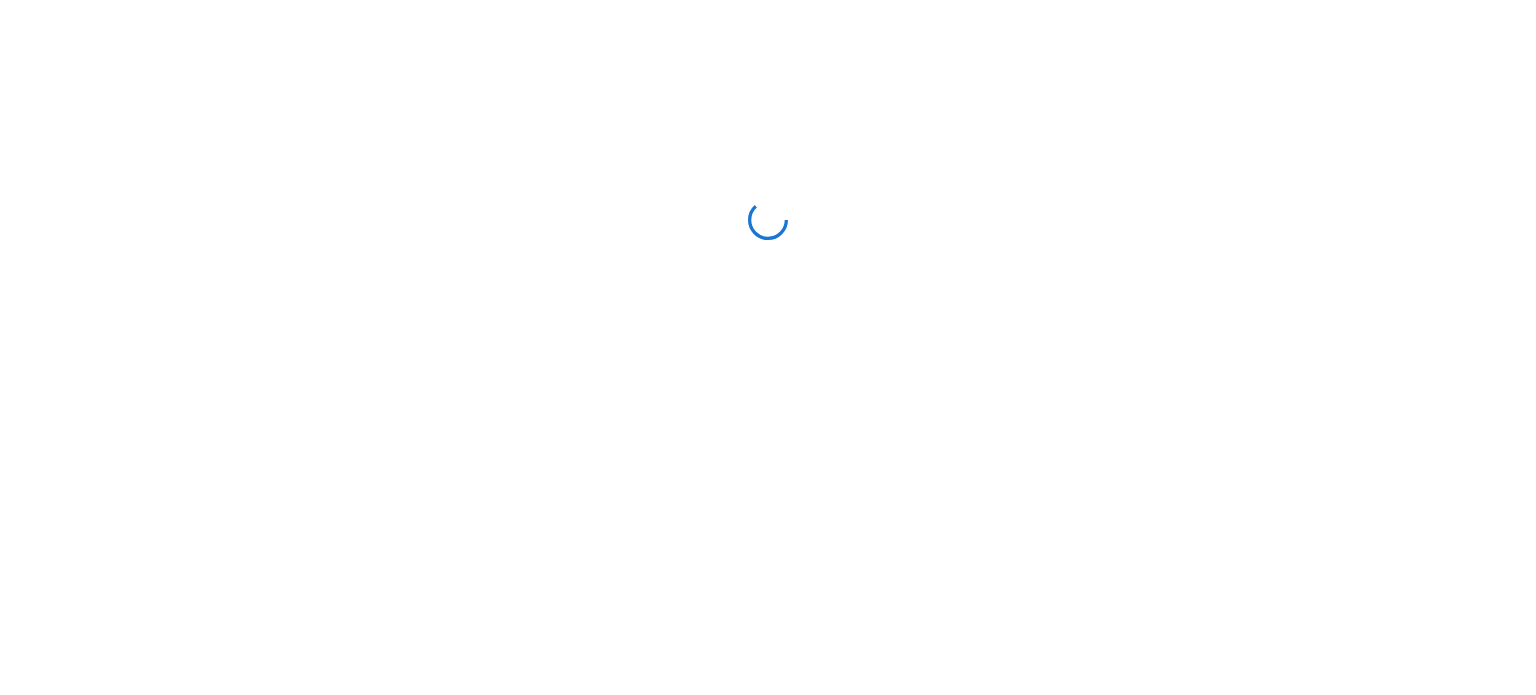 scroll, scrollTop: 0, scrollLeft: 0, axis: both 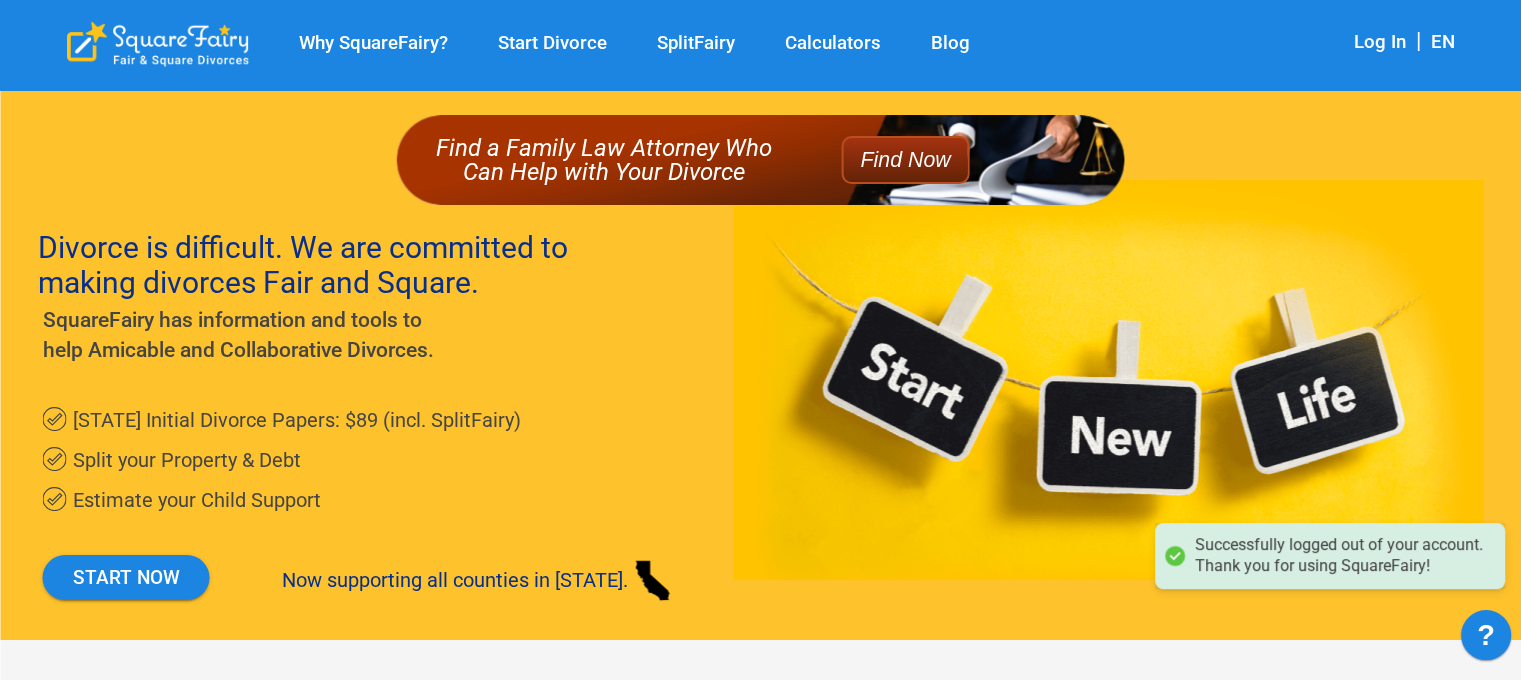 click on "Log In" at bounding box center [1380, 42] 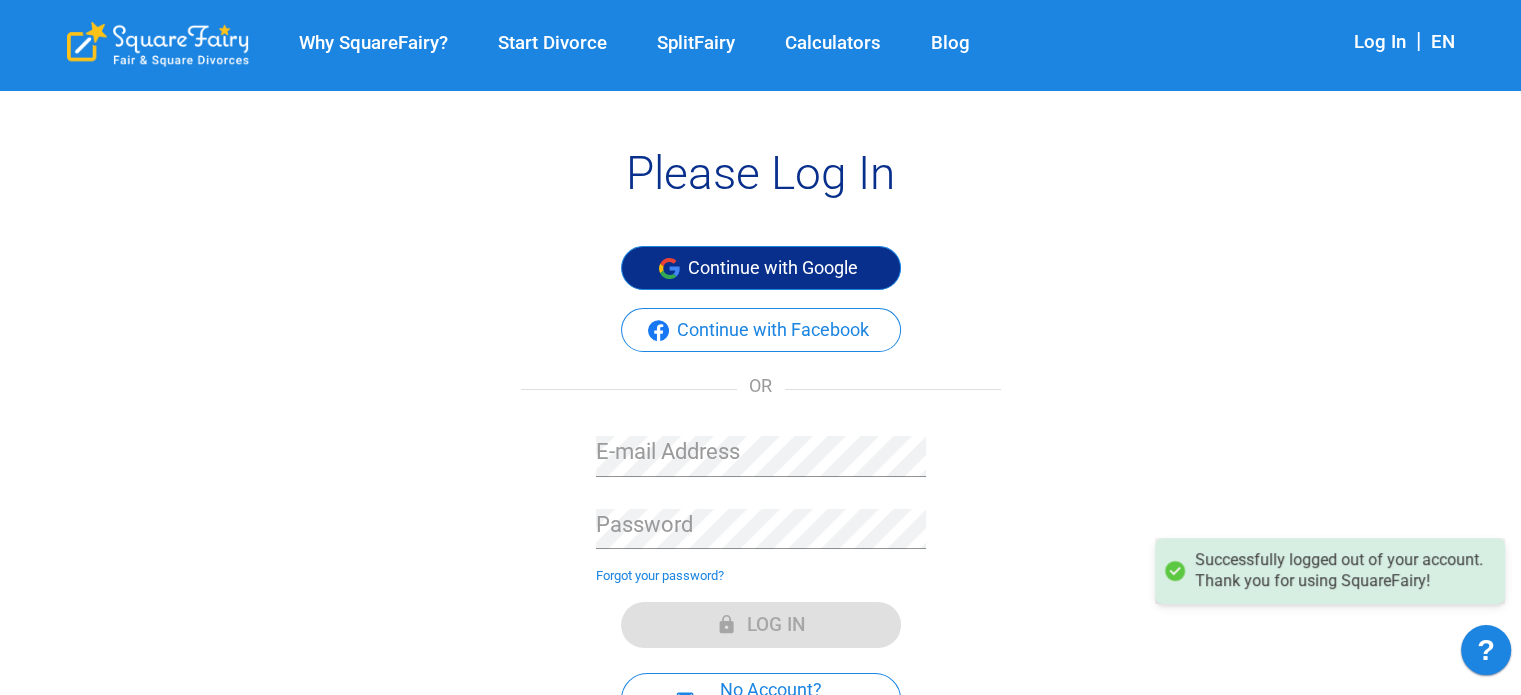 click on "Continue with Google" at bounding box center (761, 268) 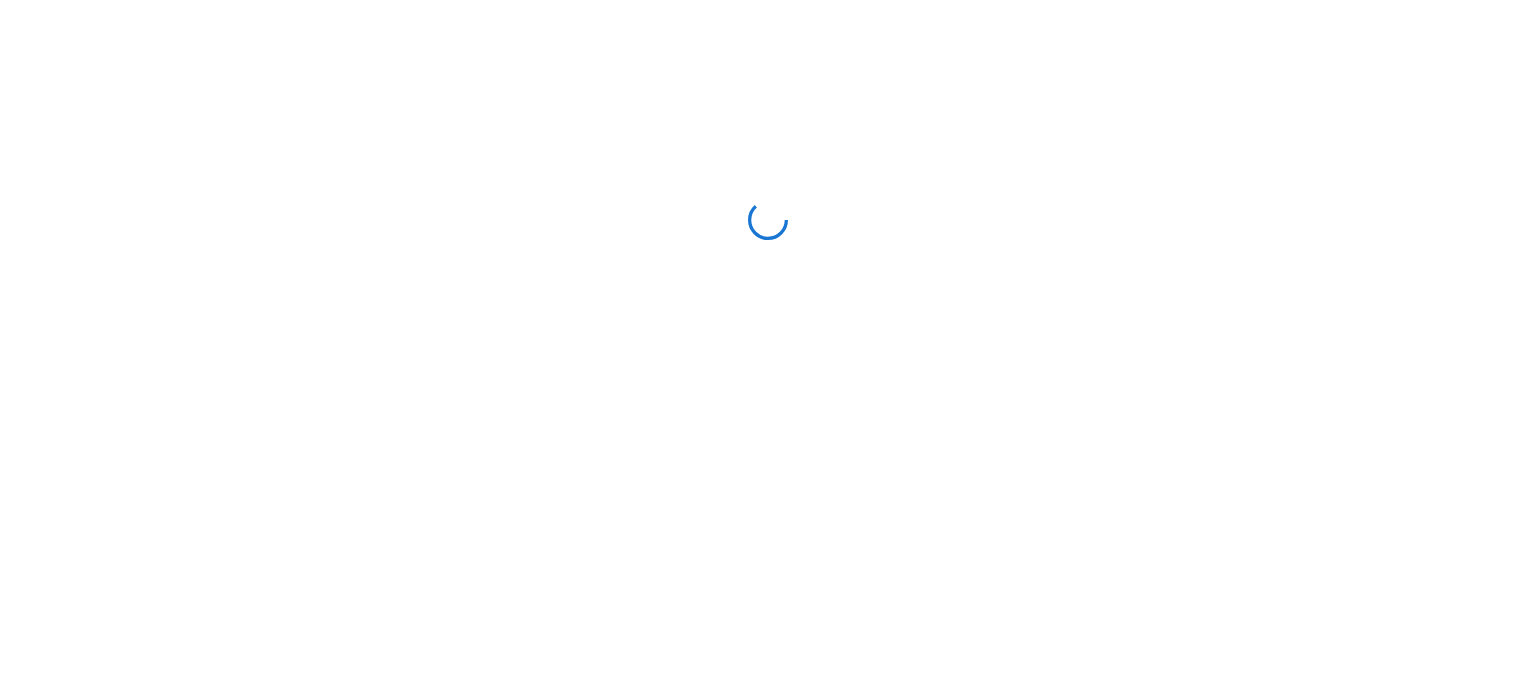 scroll, scrollTop: 0, scrollLeft: 0, axis: both 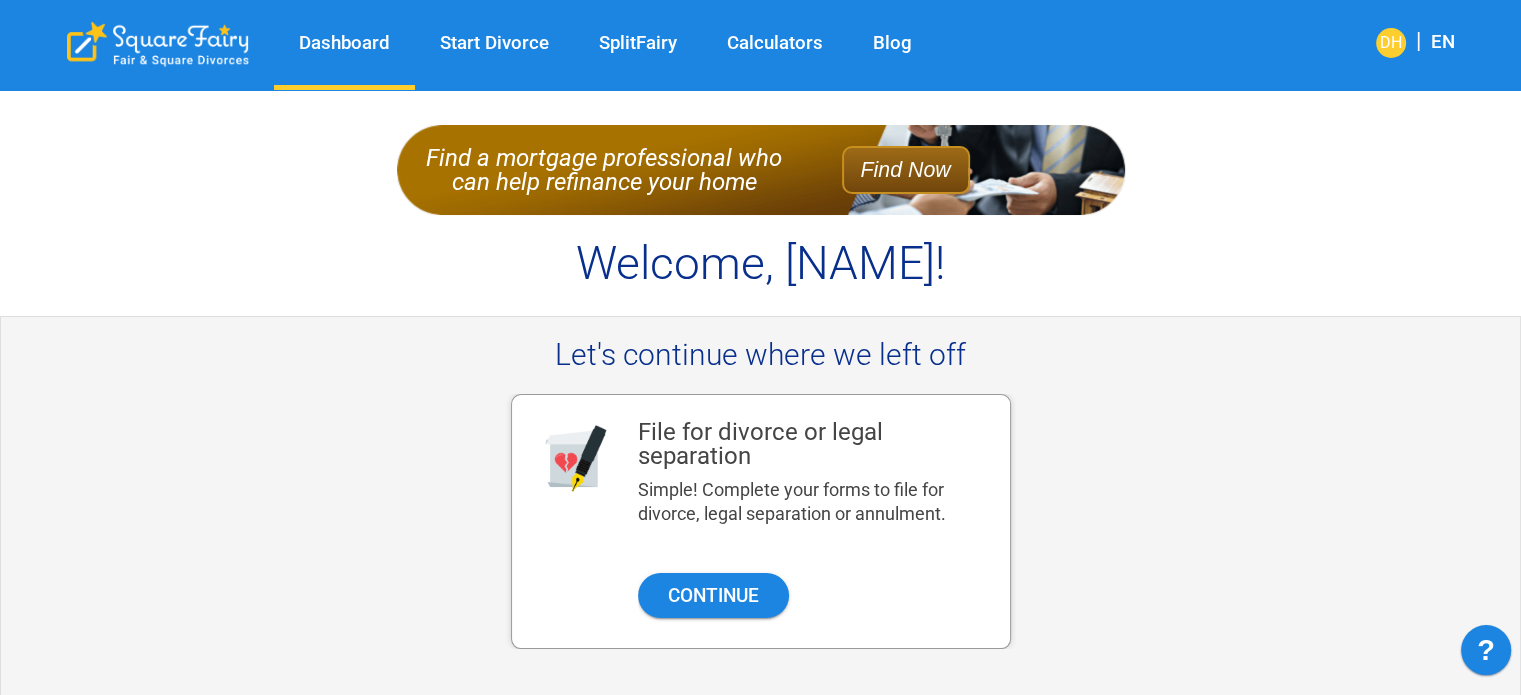 click on "Start Divorce" at bounding box center [494, 43] 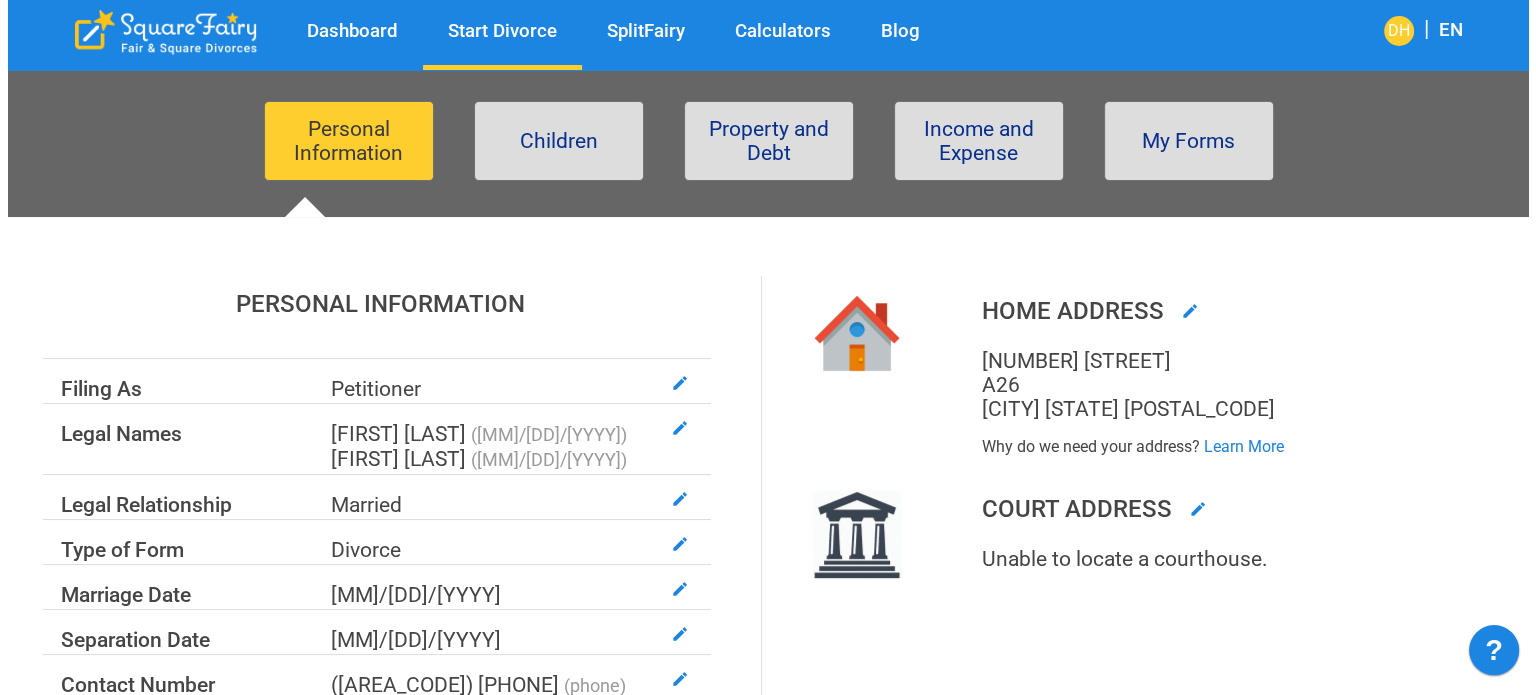 scroll, scrollTop: 140, scrollLeft: 0, axis: vertical 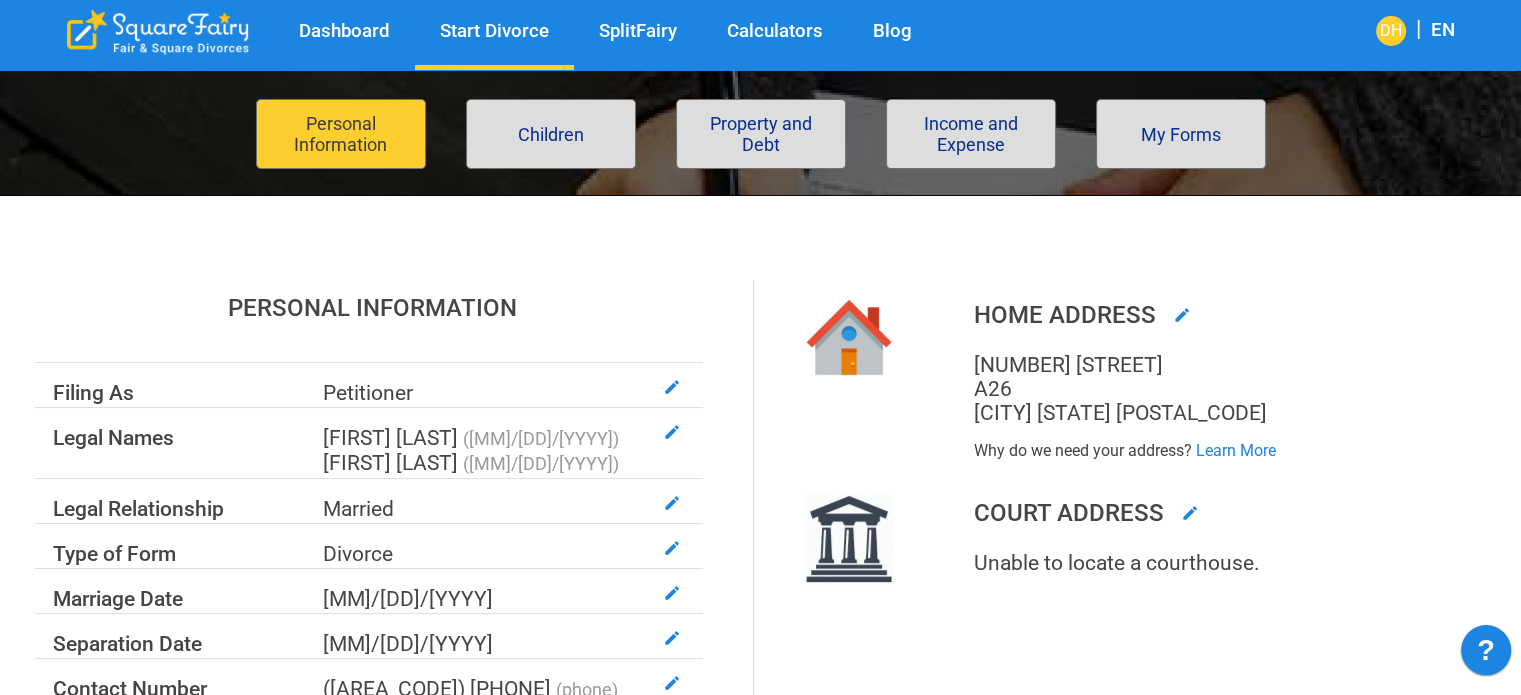 click on "DH" at bounding box center [1391, 31] 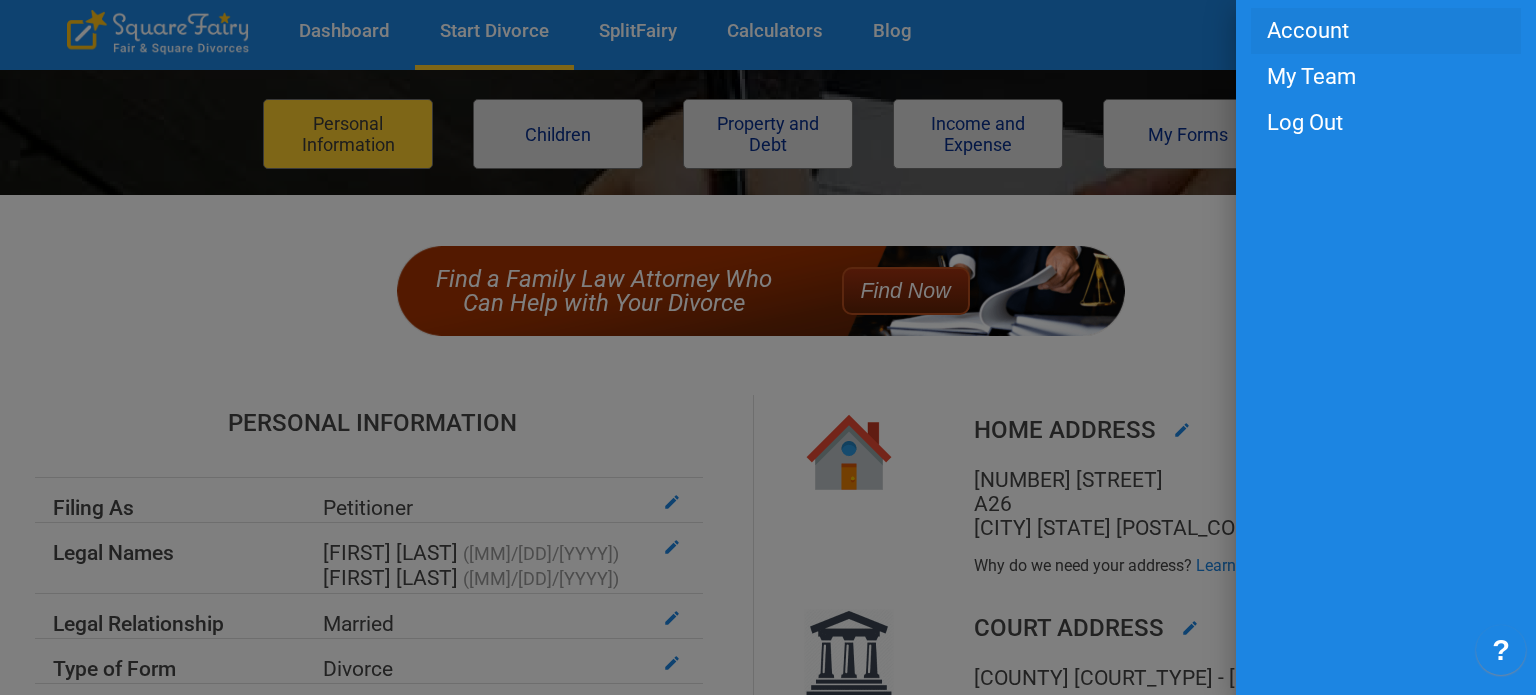 click on "Account" at bounding box center [1386, 31] 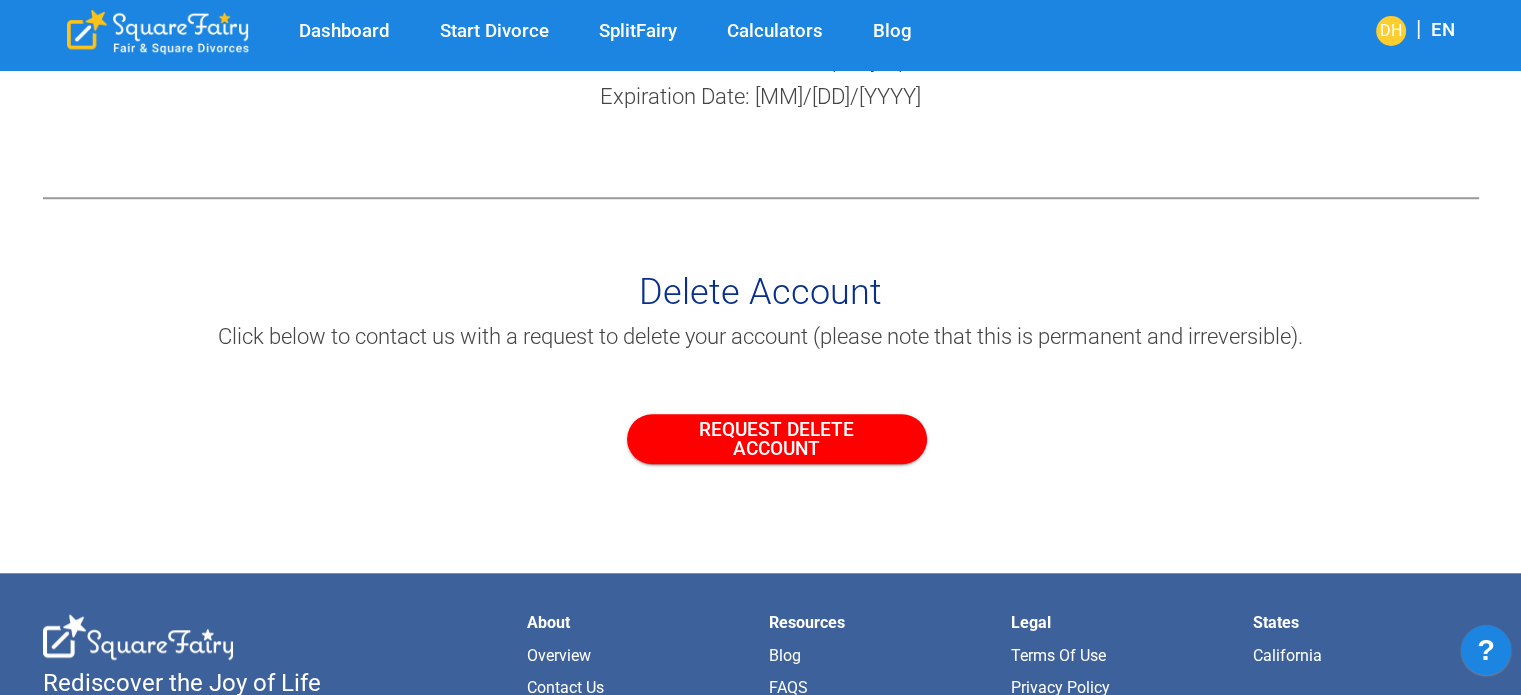 scroll, scrollTop: 1590, scrollLeft: 0, axis: vertical 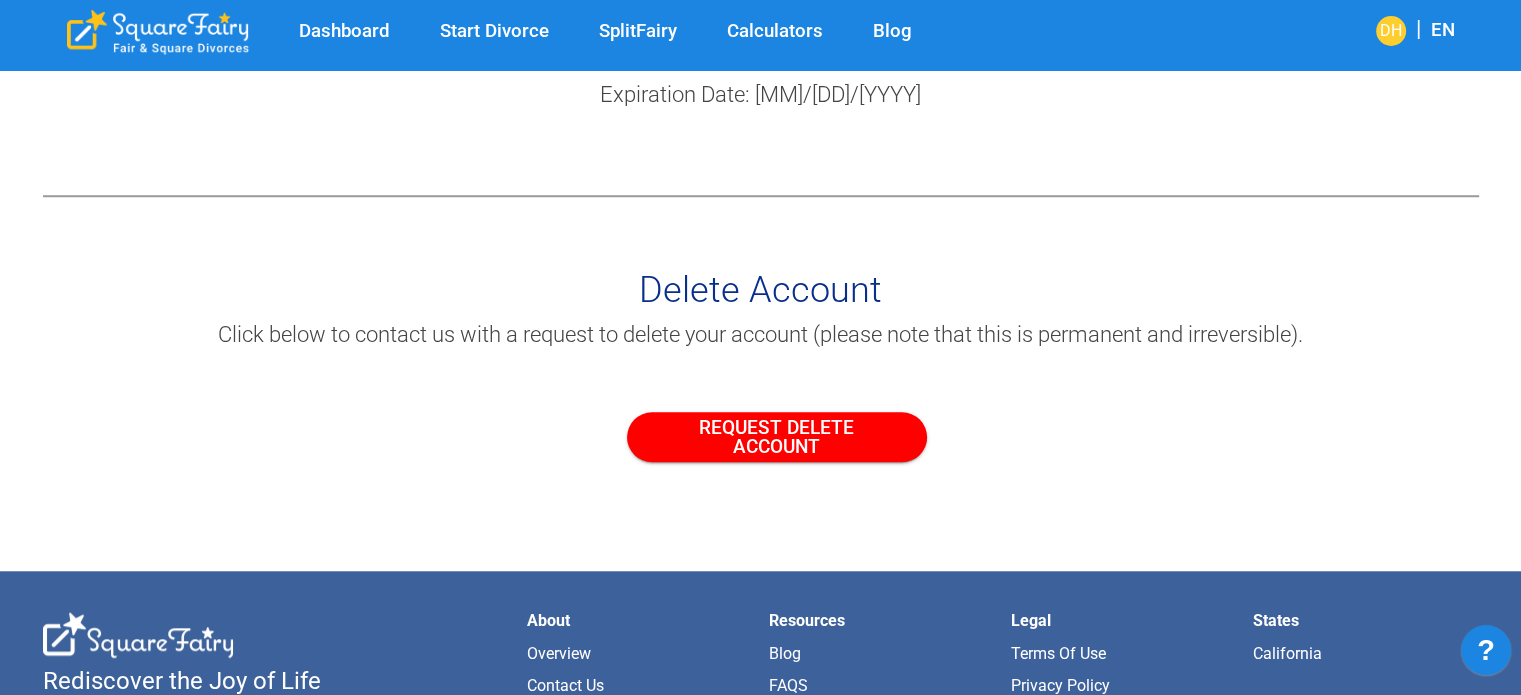 click on "Dashboard" at bounding box center [344, 31] 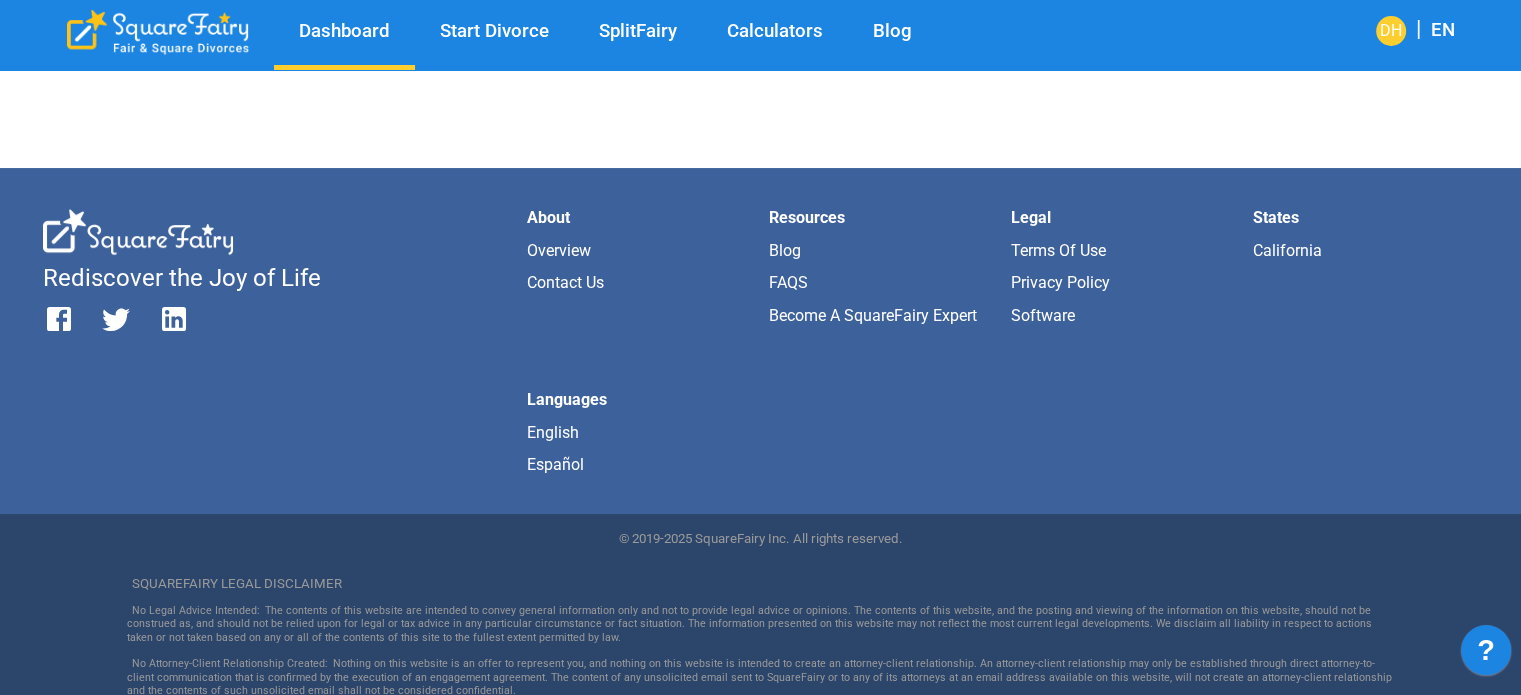 scroll, scrollTop: 0, scrollLeft: 0, axis: both 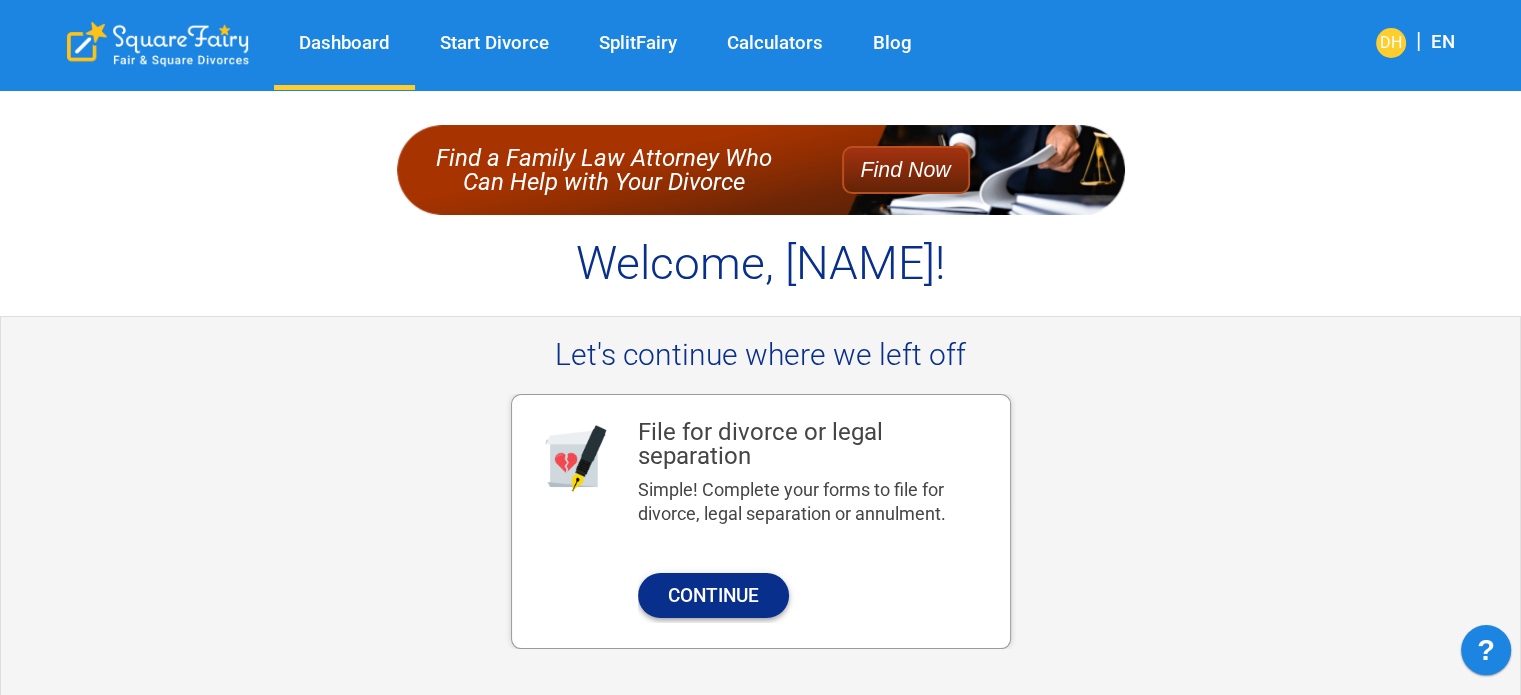 click on "Continue" at bounding box center [713, 595] 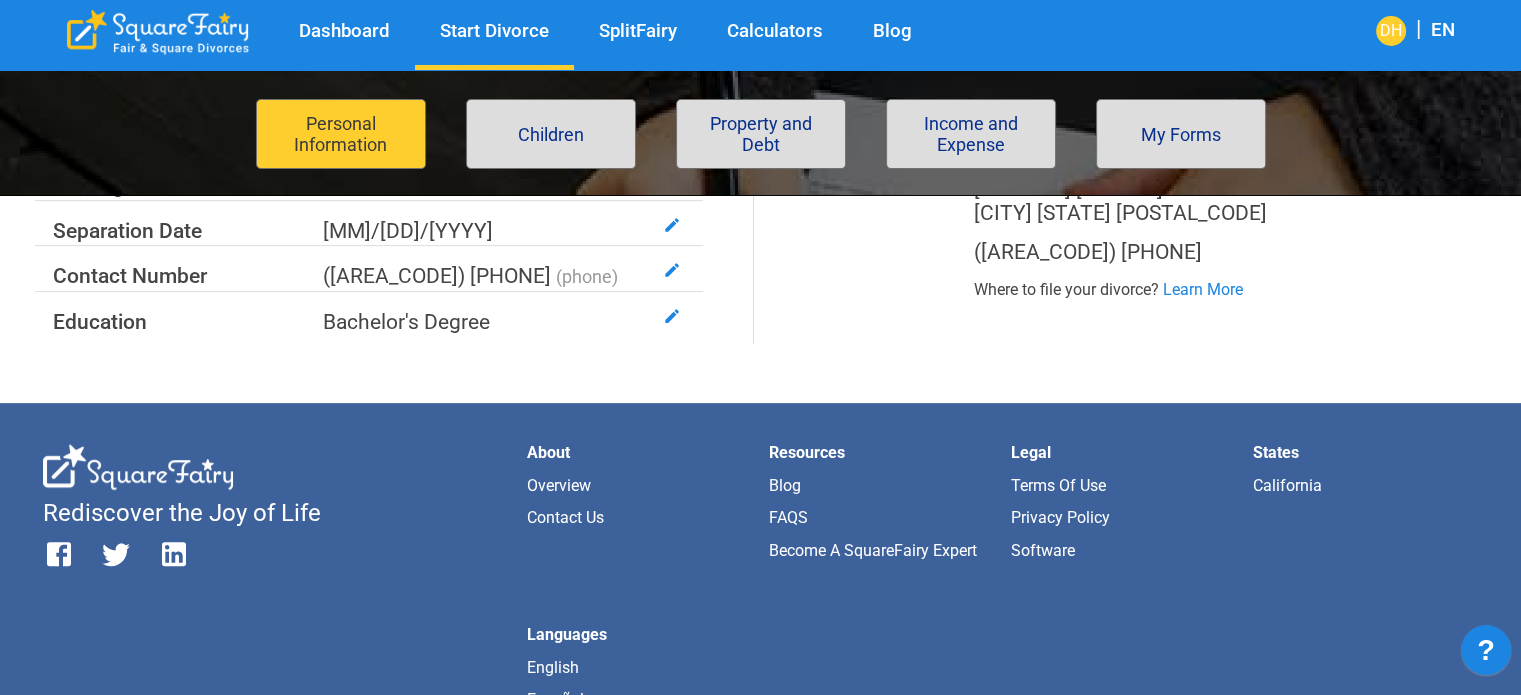 scroll, scrollTop: 675, scrollLeft: 0, axis: vertical 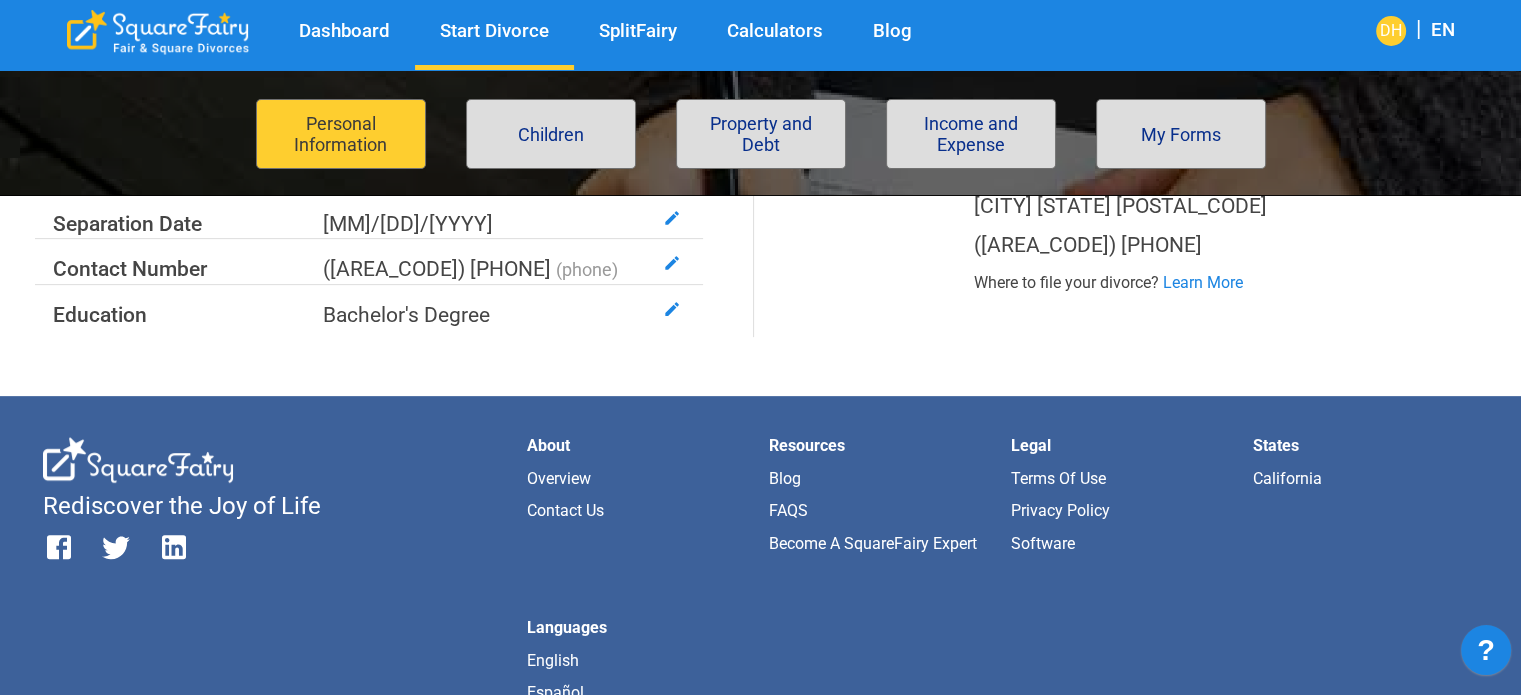 click on "My Forms" at bounding box center (1181, 134) 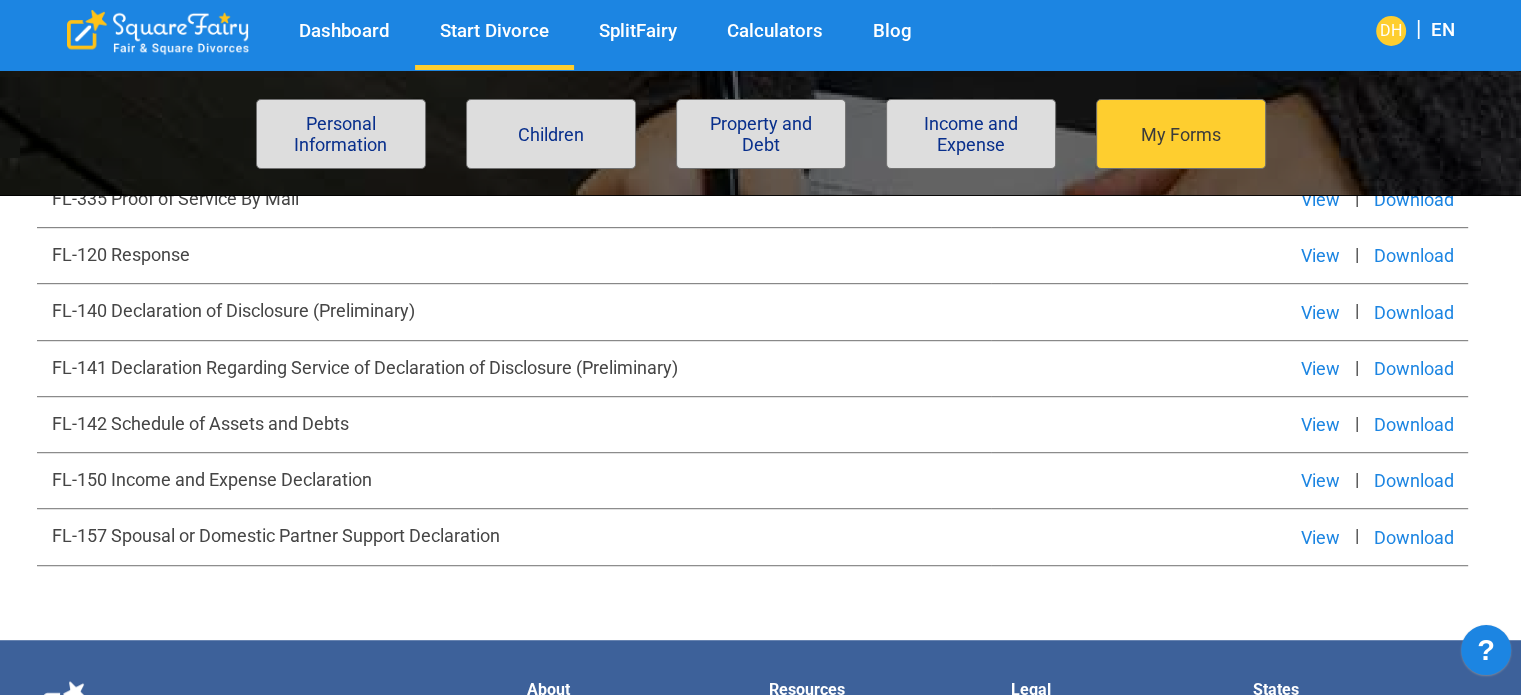 scroll, scrollTop: 1063, scrollLeft: 0, axis: vertical 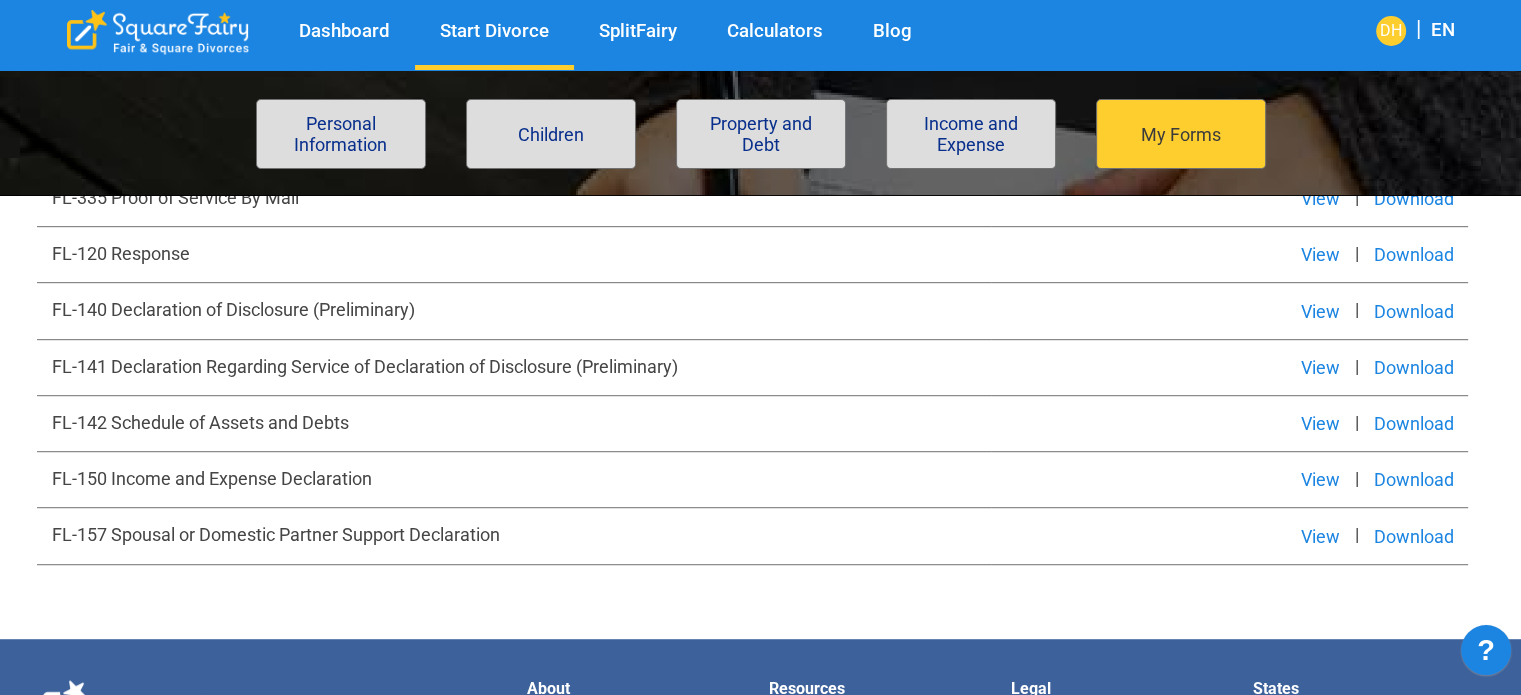 click on "View" at bounding box center (1319, 480) 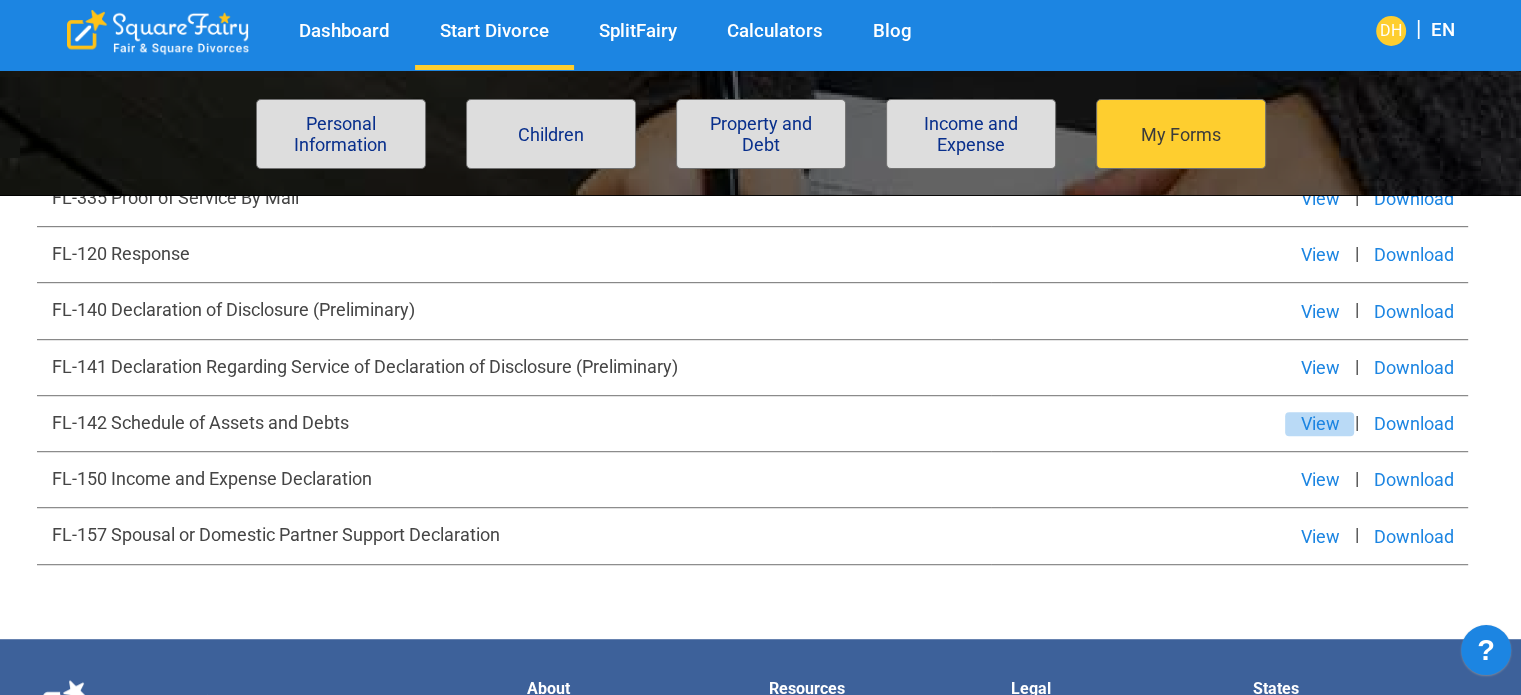 click on "View" at bounding box center (1319, 424) 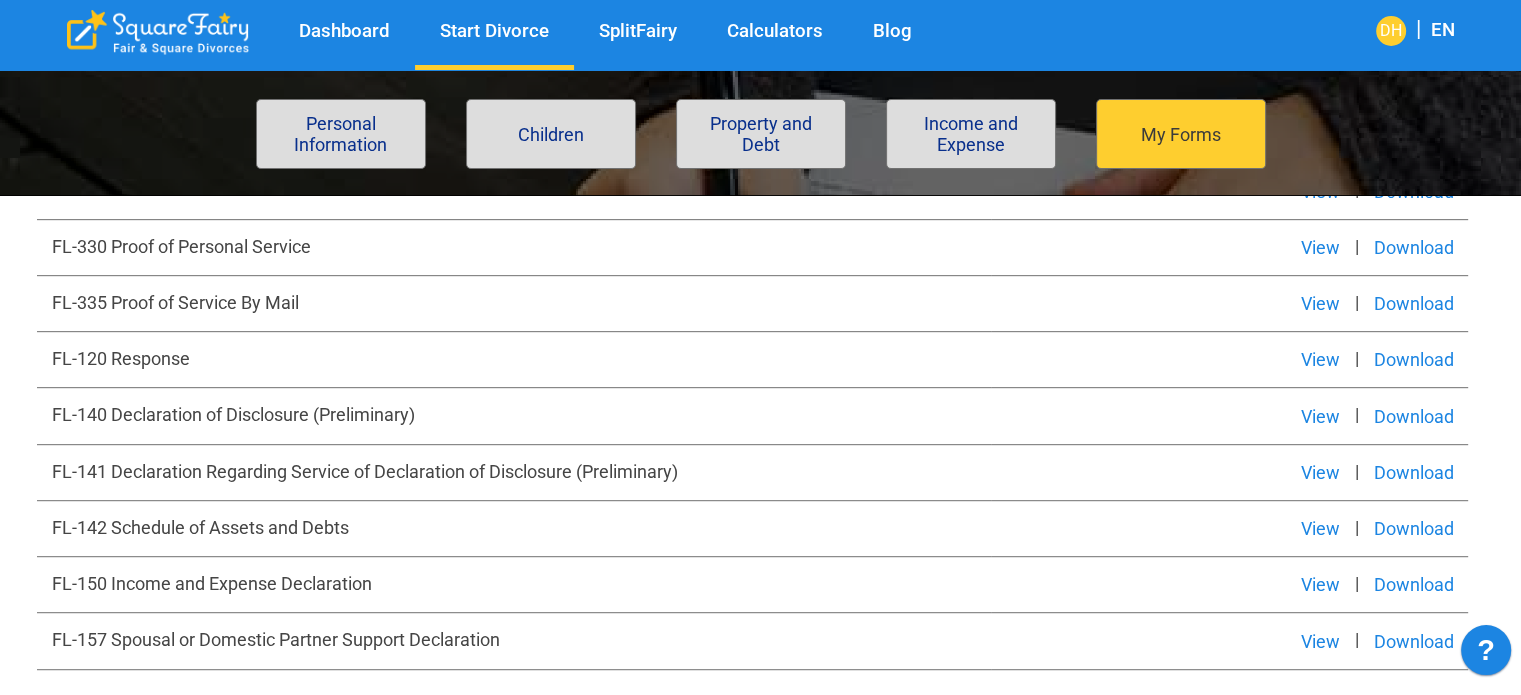 scroll, scrollTop: 956, scrollLeft: 0, axis: vertical 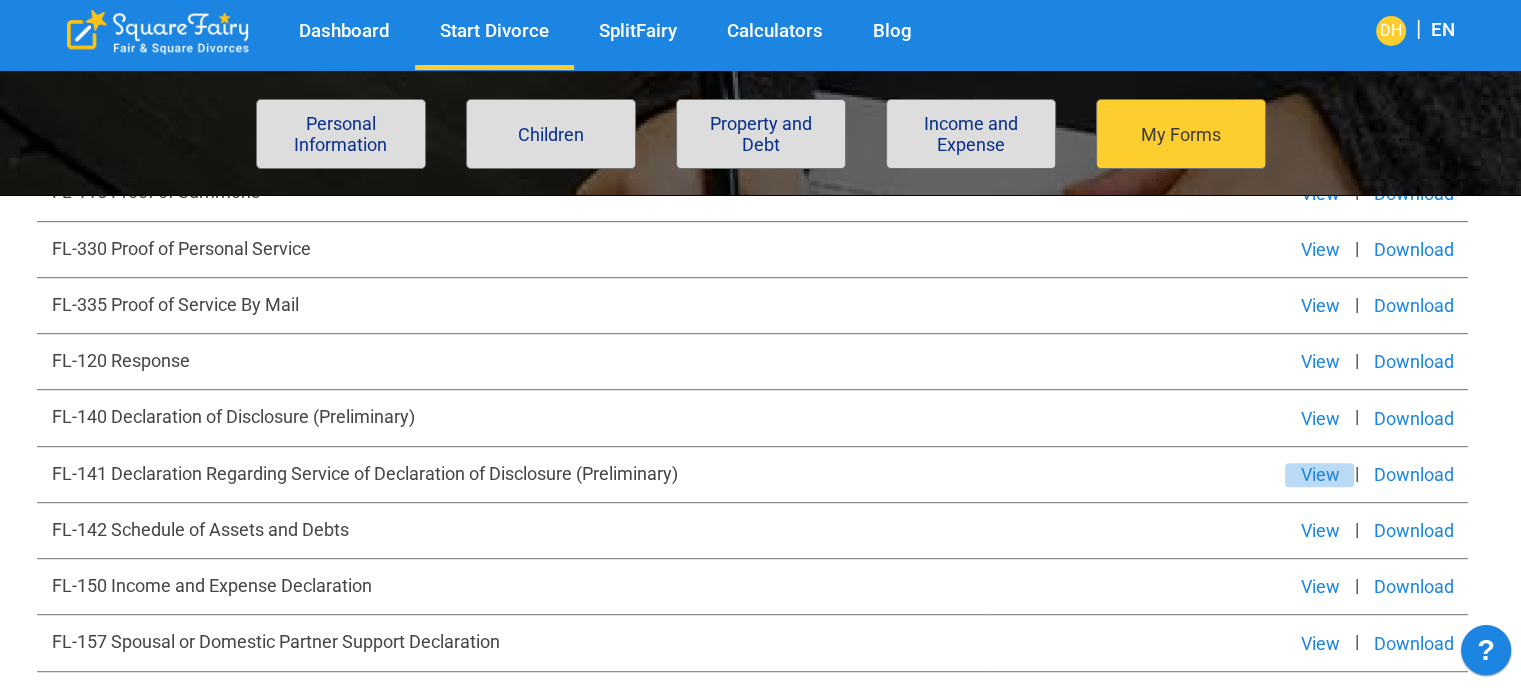 click on "View" at bounding box center (1319, 475) 